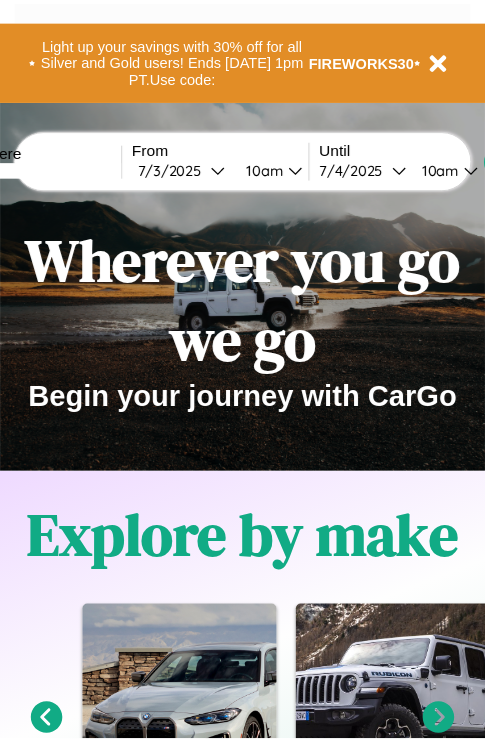 scroll, scrollTop: 0, scrollLeft: 0, axis: both 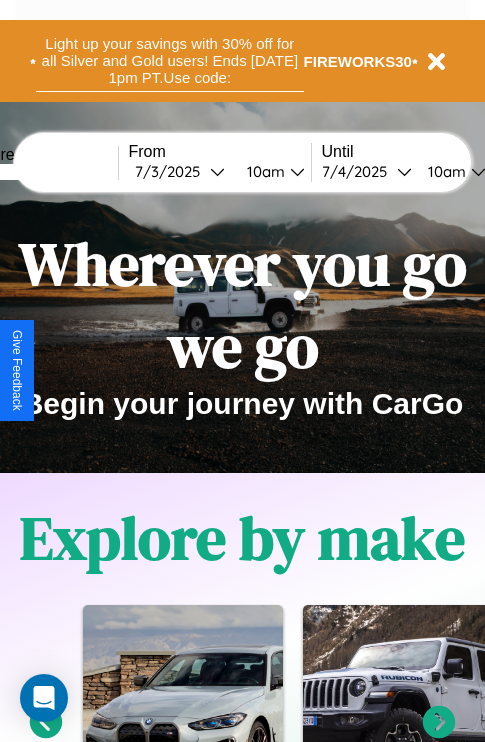 click on "Light up your savings with 30% off for all Silver and Gold users! Ends [DATE] 1pm PT.  Use code:" at bounding box center (170, 61) 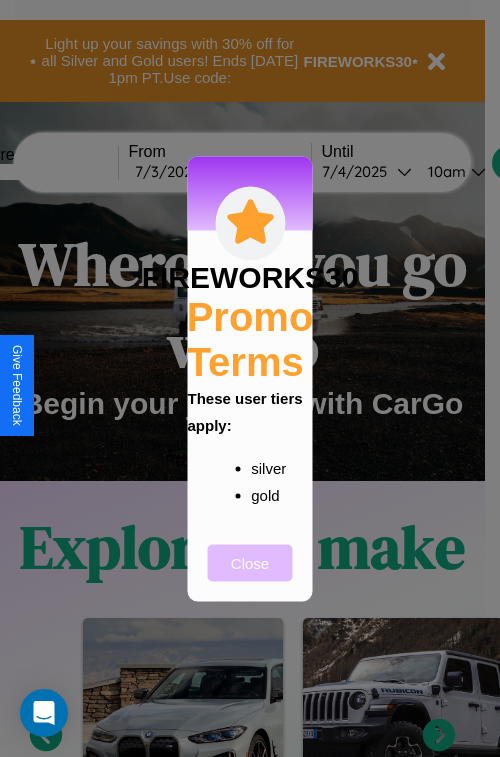click on "Close" at bounding box center [250, 562] 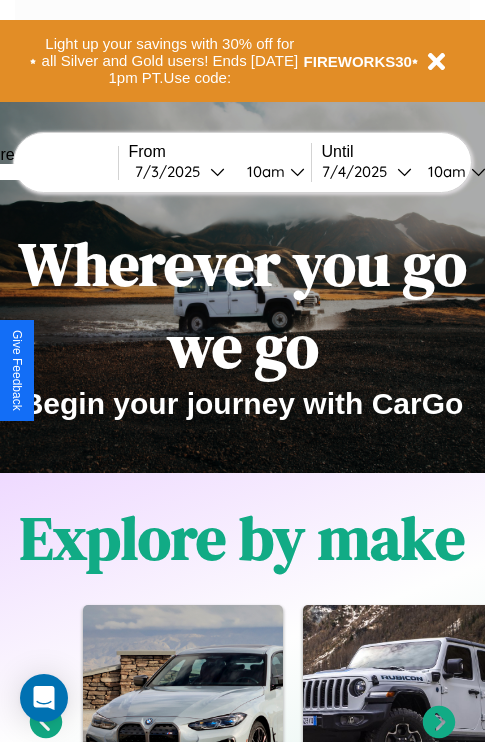 click at bounding box center [43, 172] 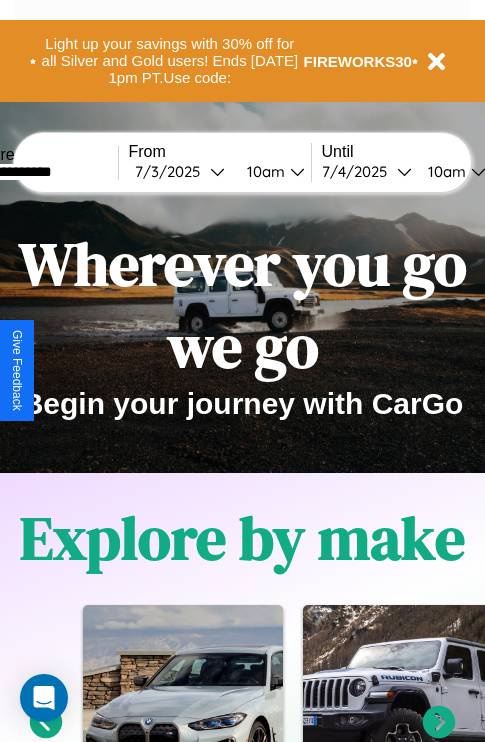 type on "**********" 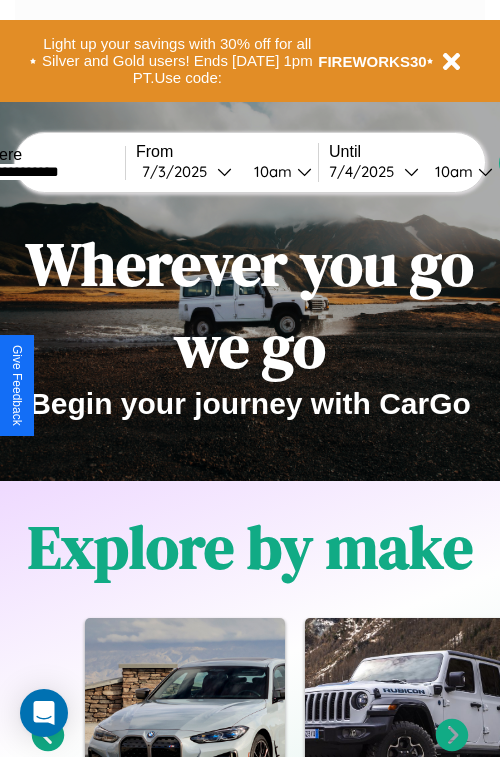 select on "*" 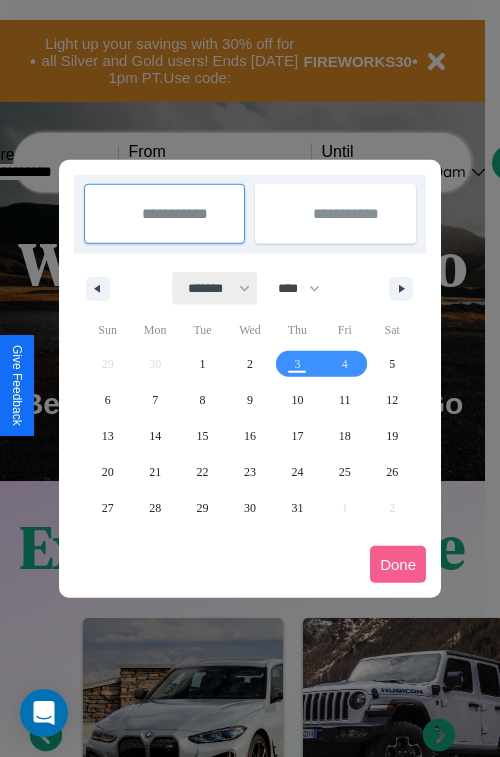 click on "******* ******** ***** ***** *** **** **** ****** ********* ******* ******** ********" at bounding box center (215, 288) 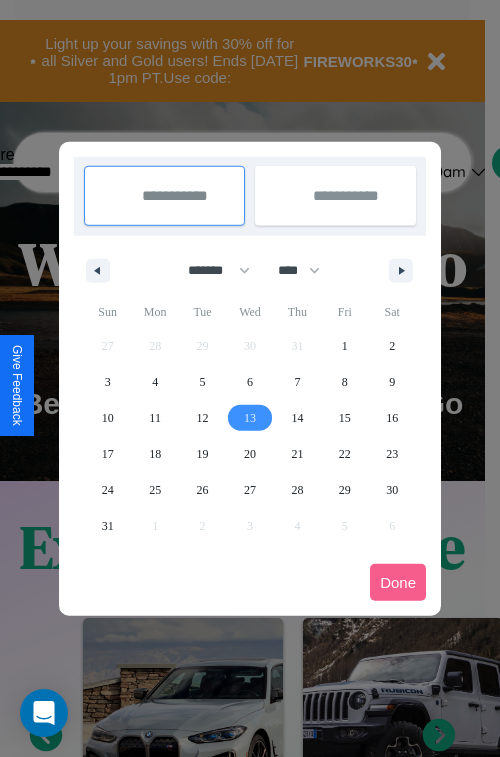 click on "13" at bounding box center (250, 418) 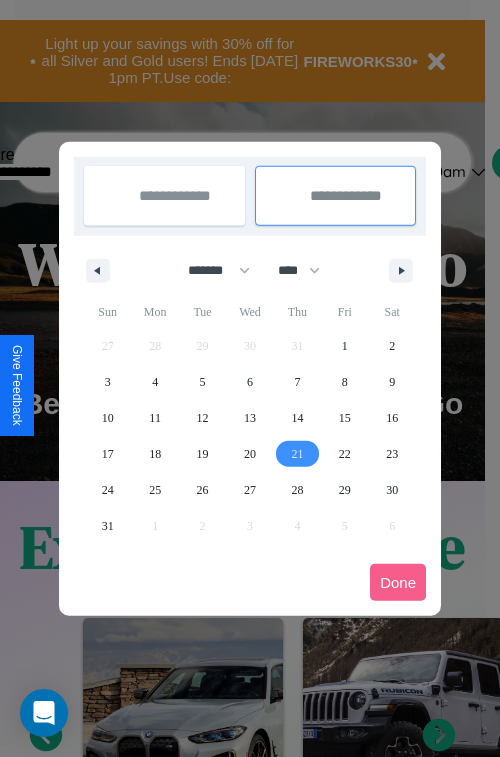 click on "21" at bounding box center (297, 454) 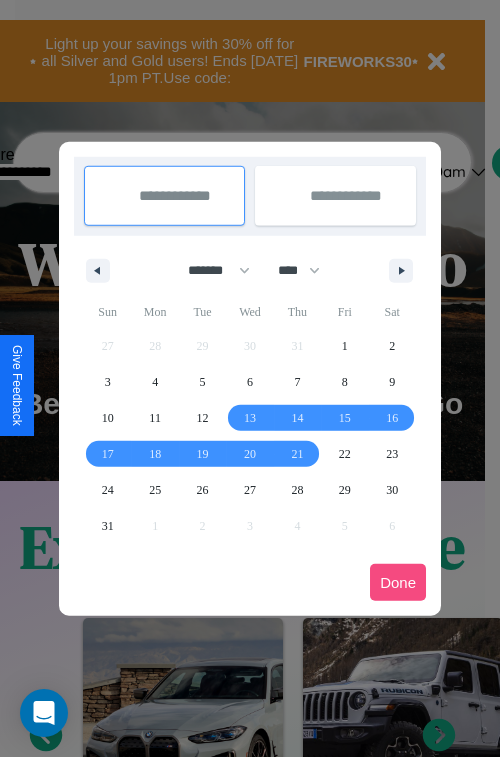 click on "Done" at bounding box center [398, 582] 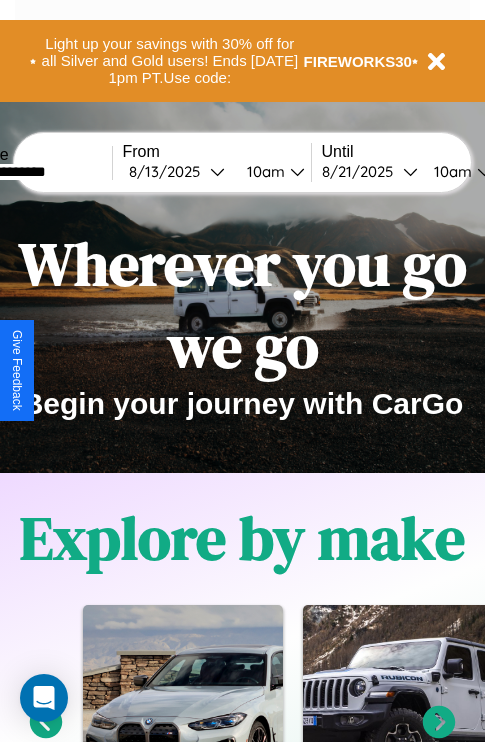 scroll, scrollTop: 0, scrollLeft: 74, axis: horizontal 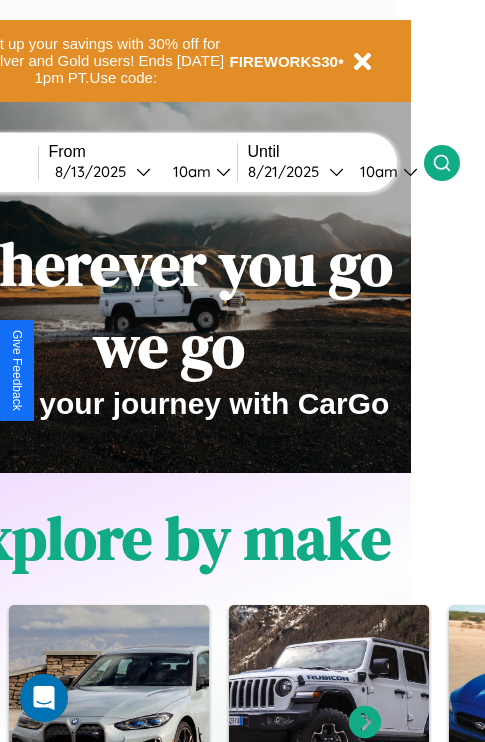 click 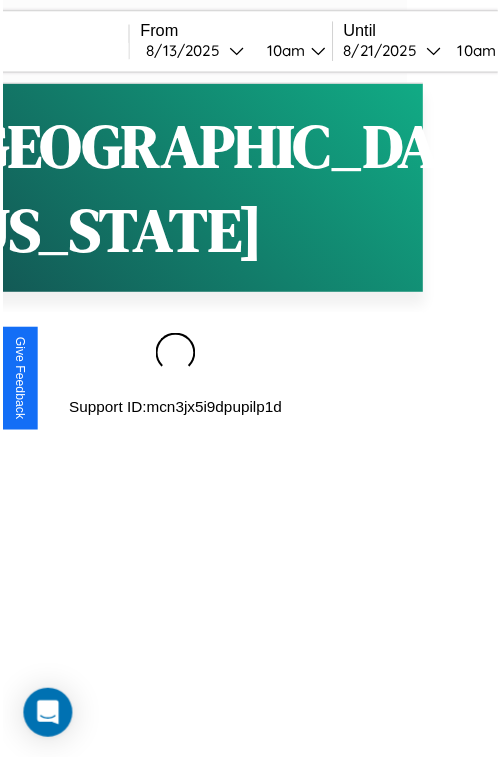 scroll, scrollTop: 0, scrollLeft: 0, axis: both 